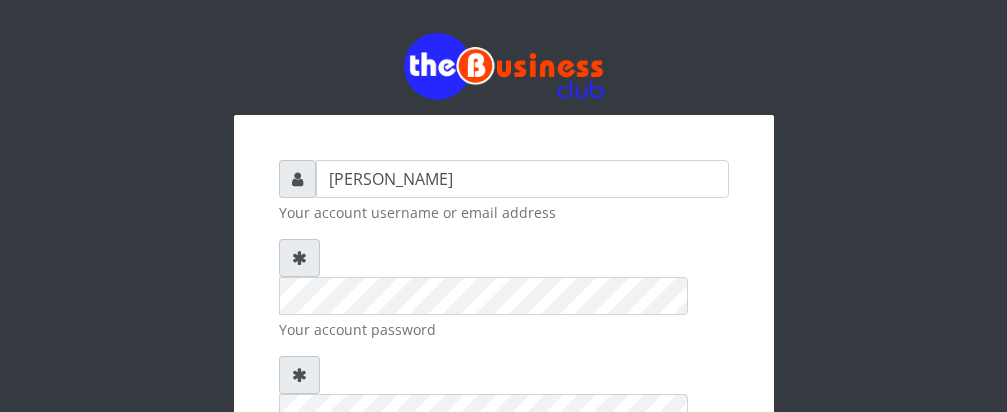 scroll, scrollTop: 0, scrollLeft: 0, axis: both 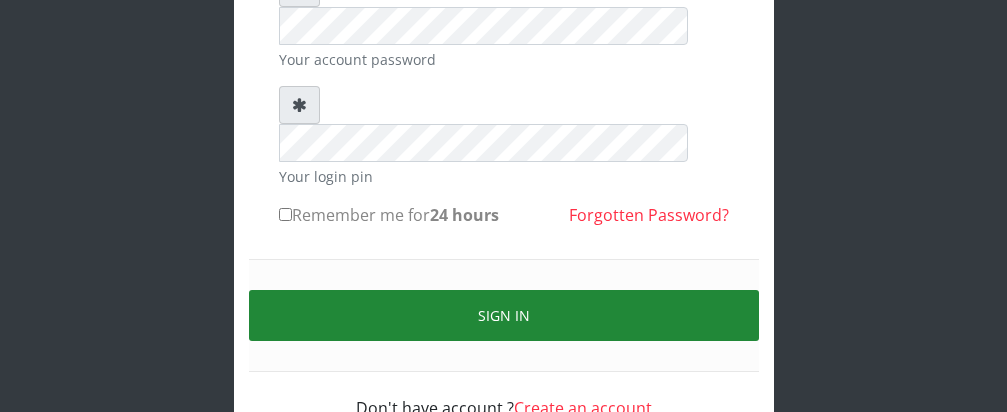 click on "Sign in" at bounding box center [504, 315] 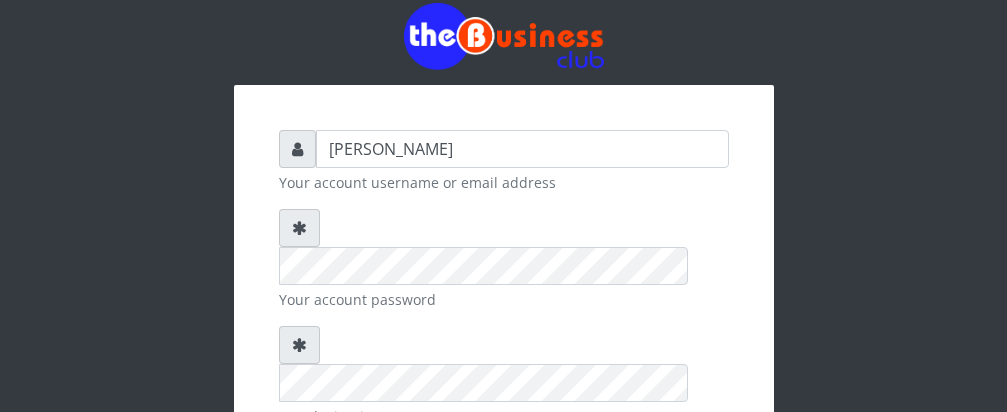 scroll, scrollTop: 0, scrollLeft: 0, axis: both 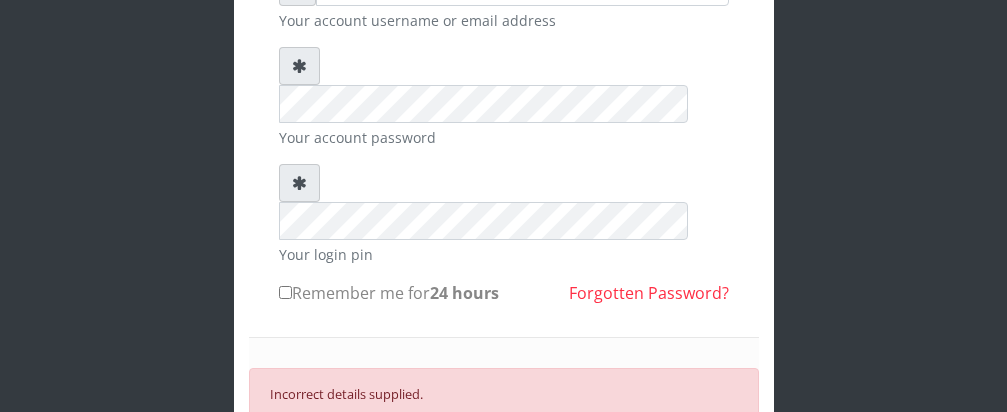 click on "SIGN IN" at bounding box center [504, 459] 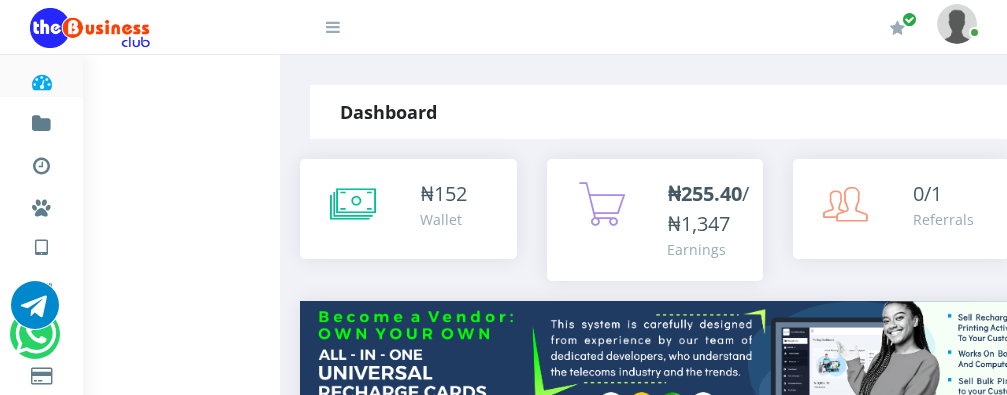click on "Select Network
MTN
Globacom
9Mobile
Airtel" at bounding box center [531, 760] 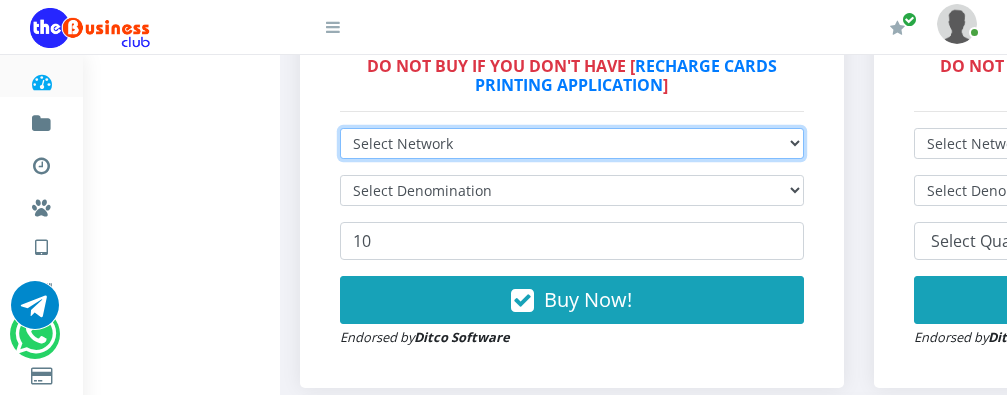 scroll, scrollTop: 661, scrollLeft: 0, axis: vertical 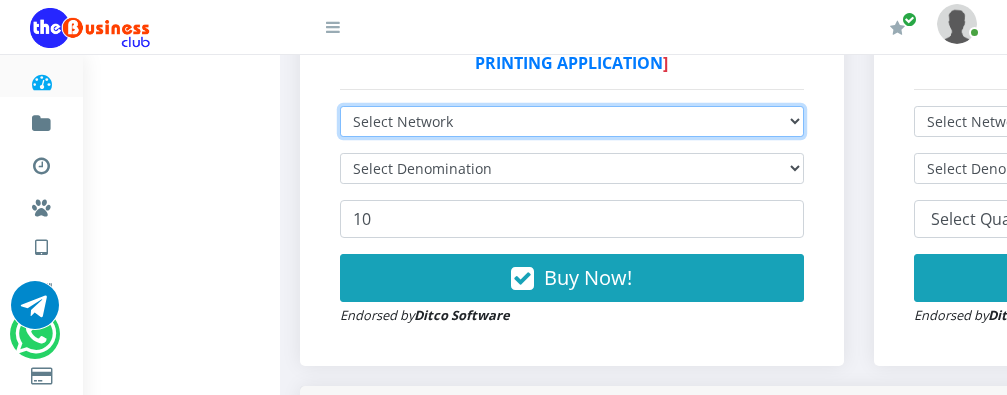 select on "MTN" 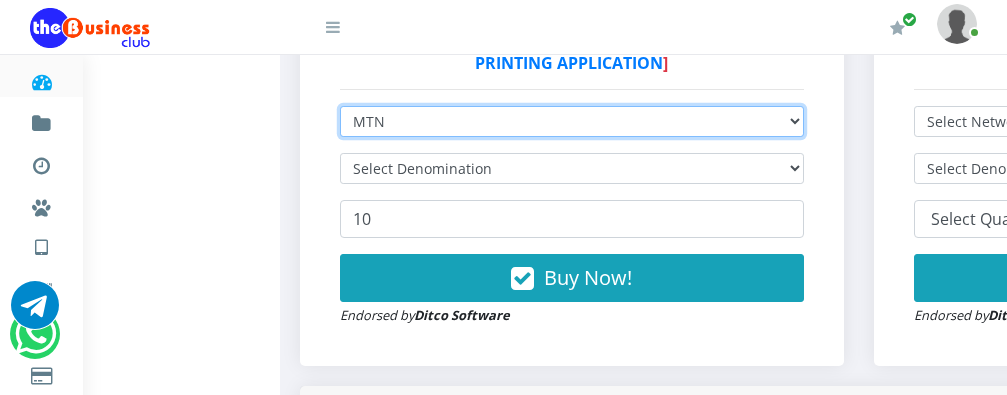 click on "Select Network
MTN
Globacom
9Mobile
Airtel" at bounding box center (572, 121) 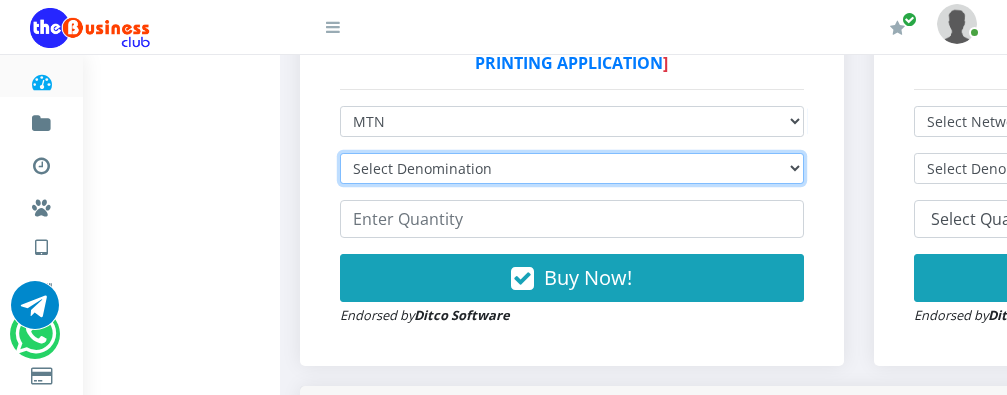click on "Select Denomination MTN NGN100 - ₦96.99 MTN NGN200 - ₦193.98 MTN NGN400 - ₦387.96 MTN NGN500 - ₦484.95 MTN NGN1000 - ₦969.90 MTN NGN1500 - ₦1,454.85" at bounding box center (572, 168) 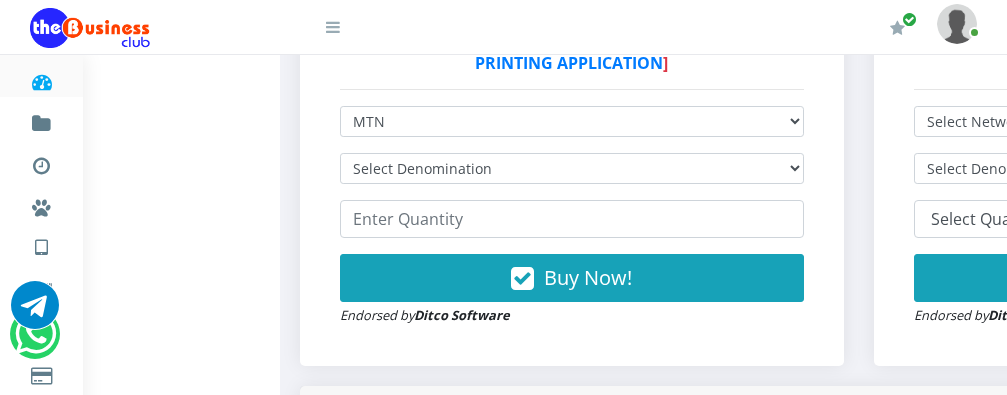 click on "Dashboard
Fund wallet  [ 151.84 ]
Transactions
Miscellaneous Payments
AIRTIME & DATA
VTU
Nigerian VTU
International VTU
Vouchers
Data
Shared Data
Data Bundle
BILLS PAYMENT   TRADE" at bounding box center [718, 1691] 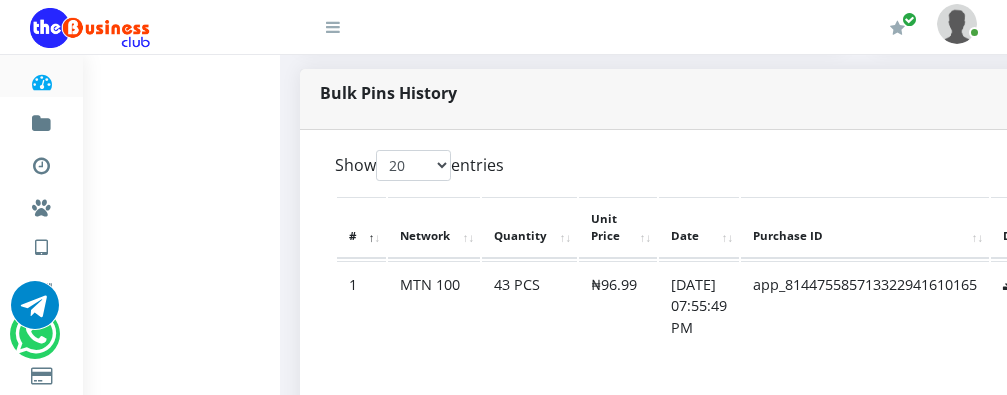 scroll, scrollTop: 1021, scrollLeft: 0, axis: vertical 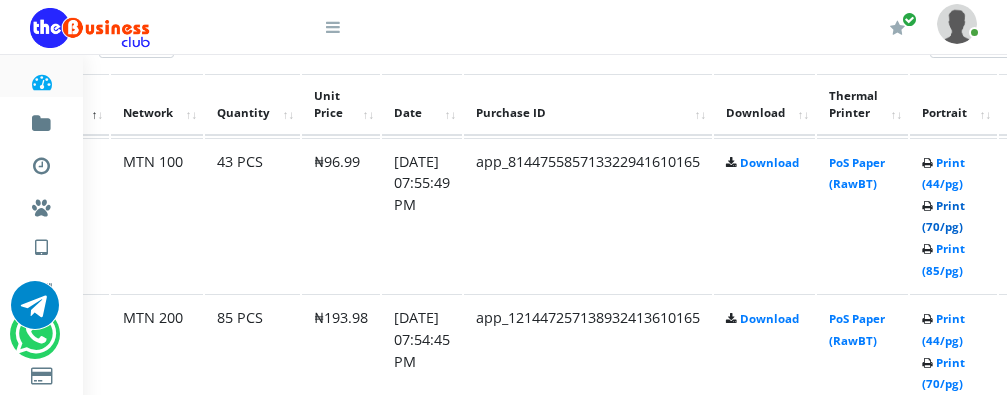 click on "Print (70/pg)" at bounding box center (943, 216) 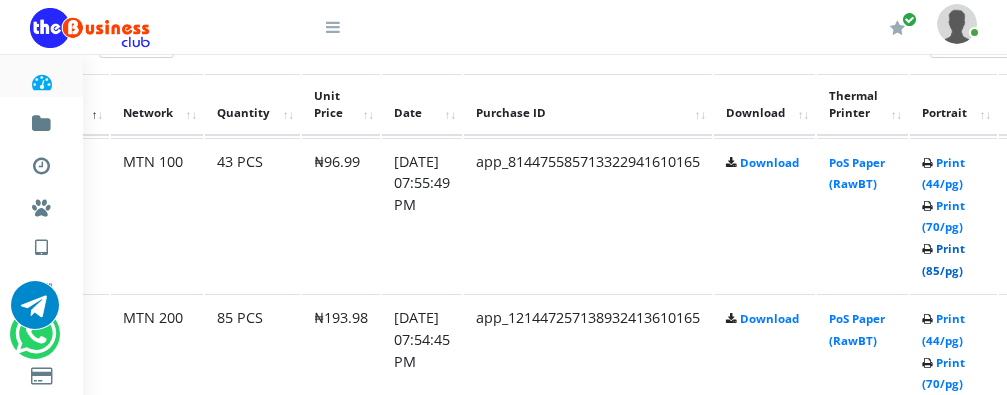 click on "Print (85/pg)" at bounding box center (943, 259) 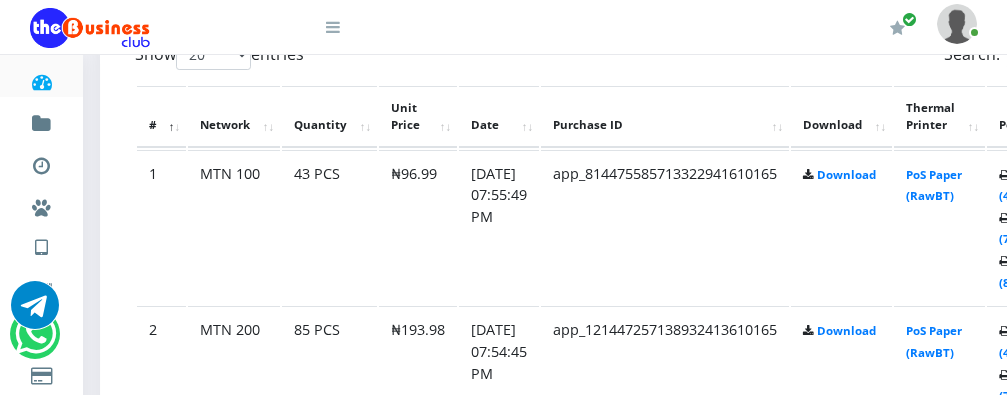 scroll, scrollTop: 1108, scrollLeft: 200, axis: both 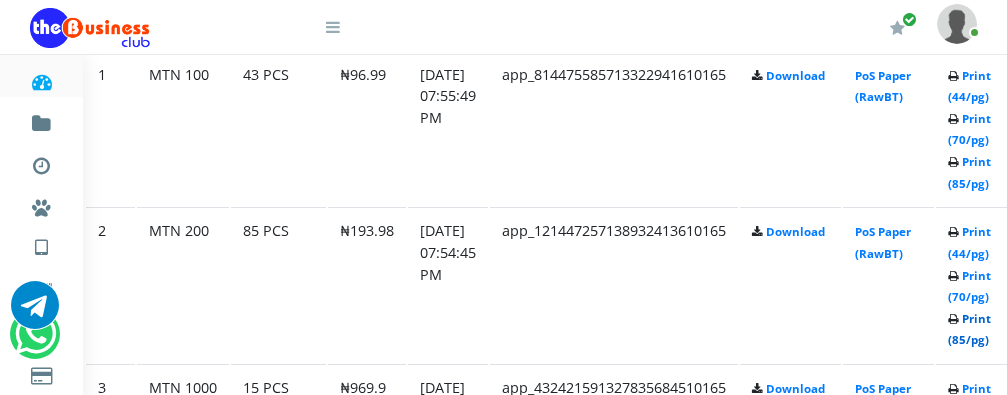 click on "Print (85/pg)" at bounding box center (969, 329) 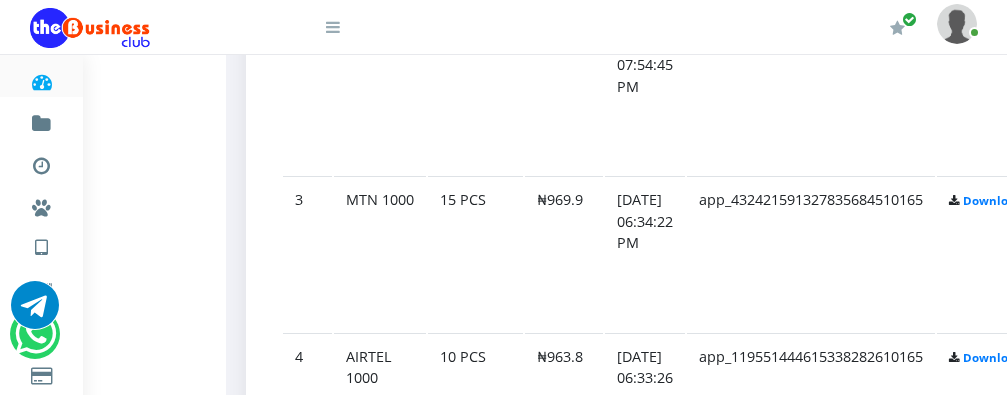 scroll, scrollTop: 1395, scrollLeft: 54, axis: both 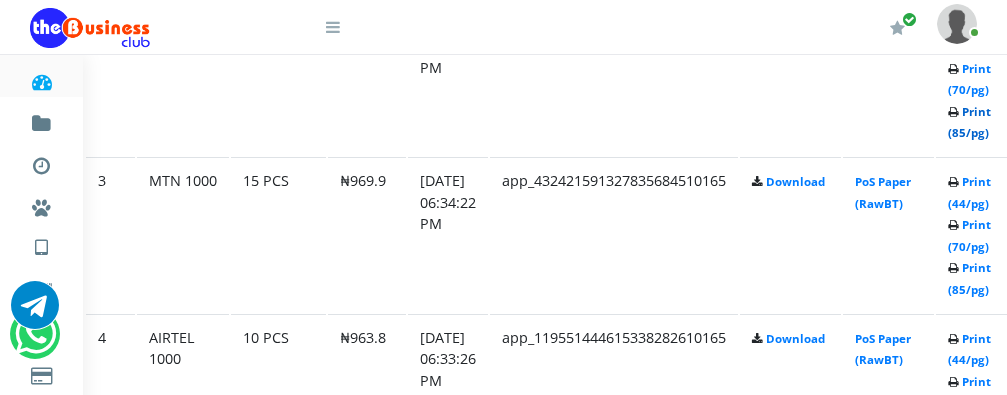 click on "Print (85/pg)" at bounding box center (969, 122) 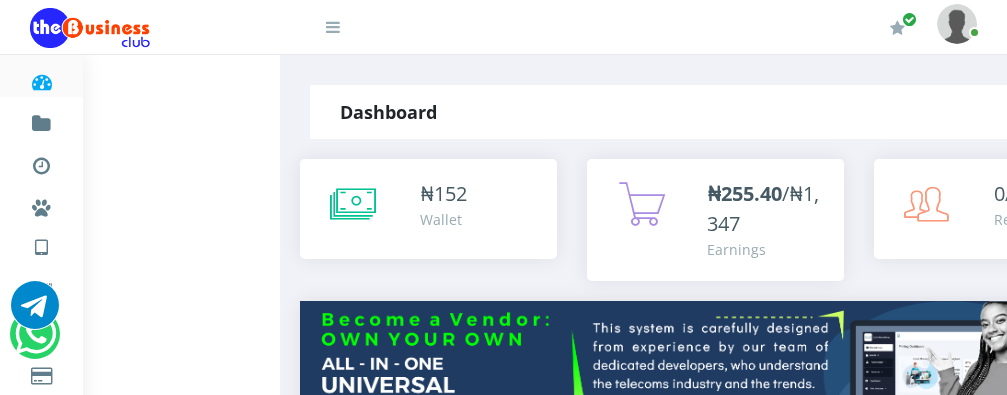 scroll, scrollTop: 1441, scrollLeft: 134, axis: both 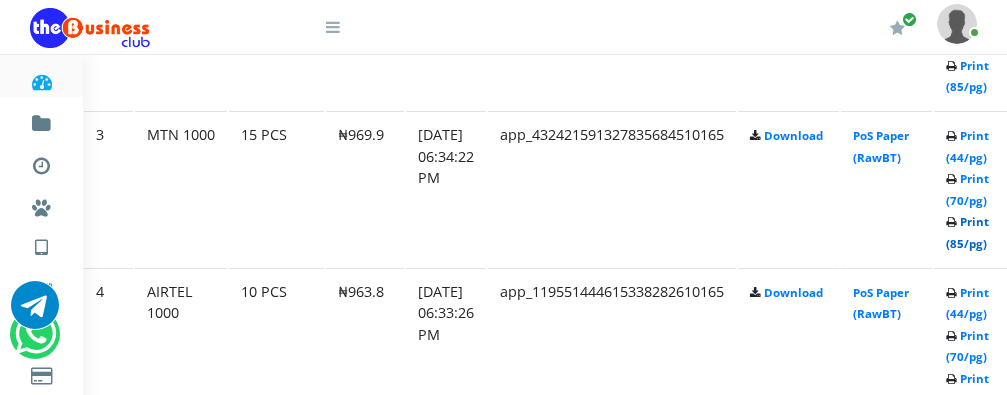click on "Print (85/pg)" at bounding box center (967, 232) 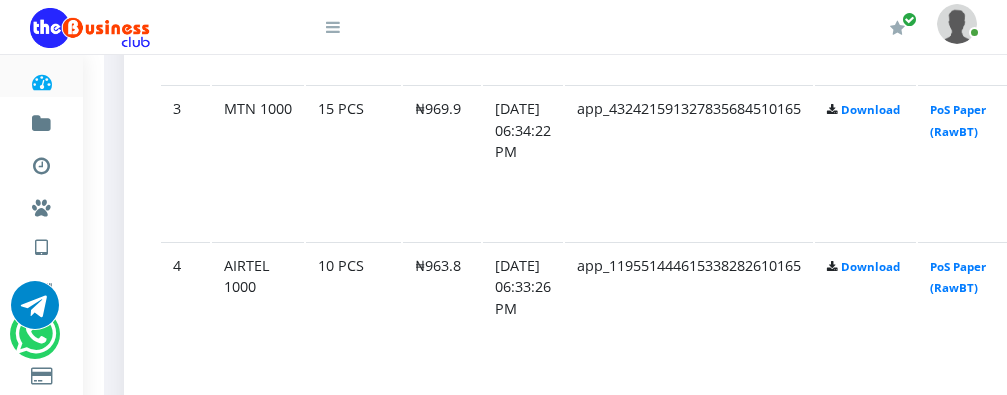 scroll, scrollTop: 1486, scrollLeft: 176, axis: both 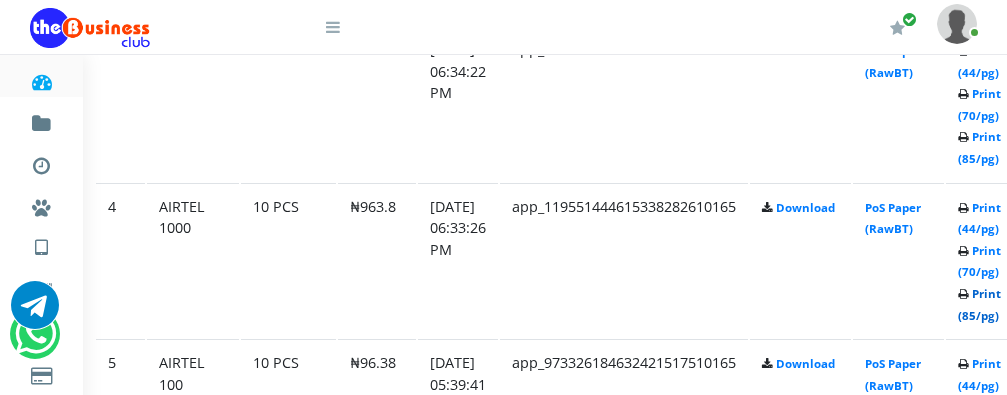 click on "Print (85/pg)" at bounding box center [979, 304] 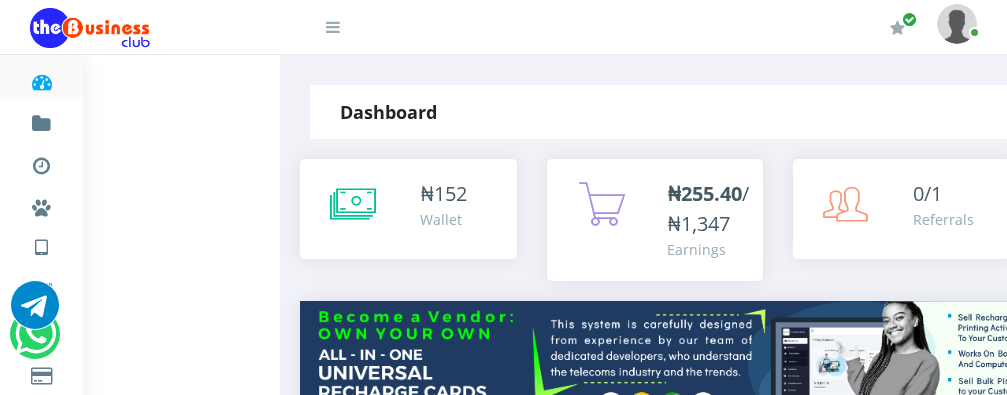 select on "MTN" 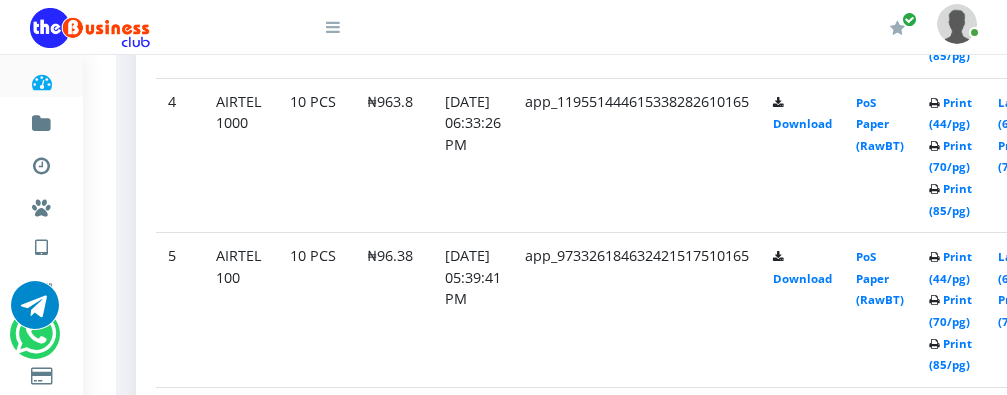 scroll, scrollTop: 1553, scrollLeft: 164, axis: both 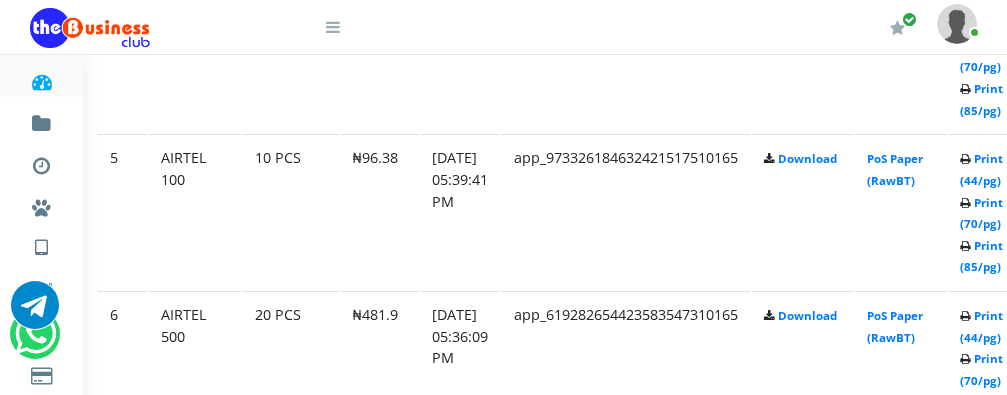 click on "[DATE] 05:36:09 PM" at bounding box center [460, -259] 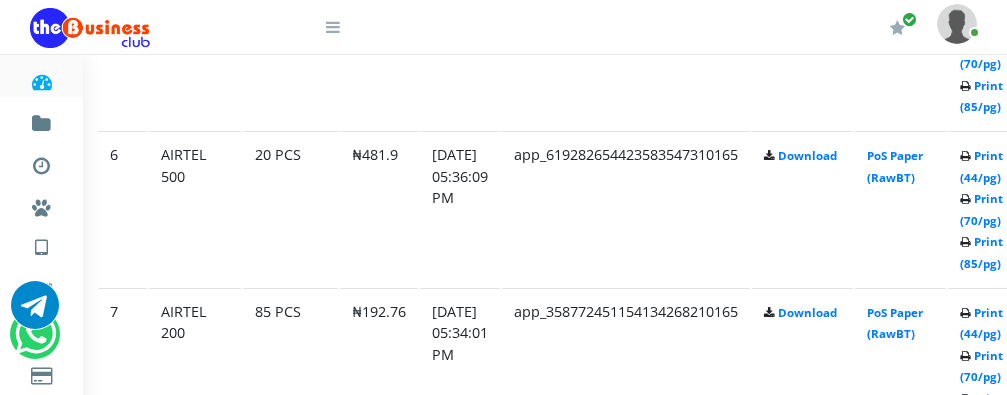 scroll, scrollTop: 0, scrollLeft: 0, axis: both 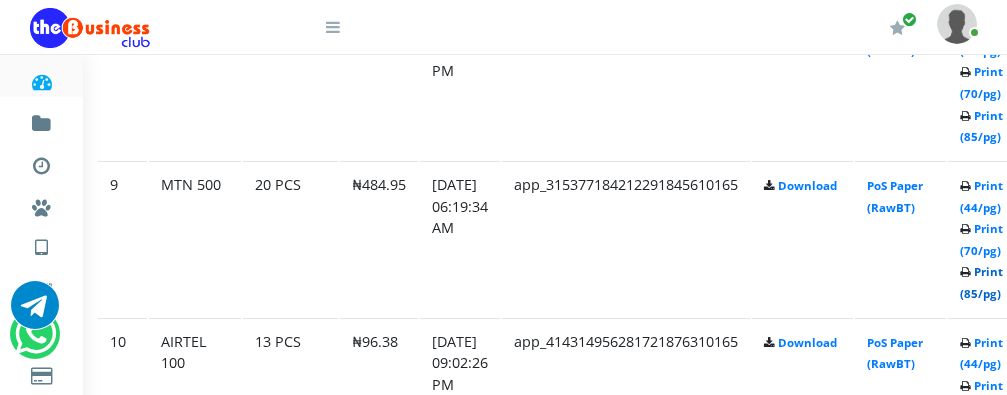 click on "Print (85/pg)" at bounding box center (981, 282) 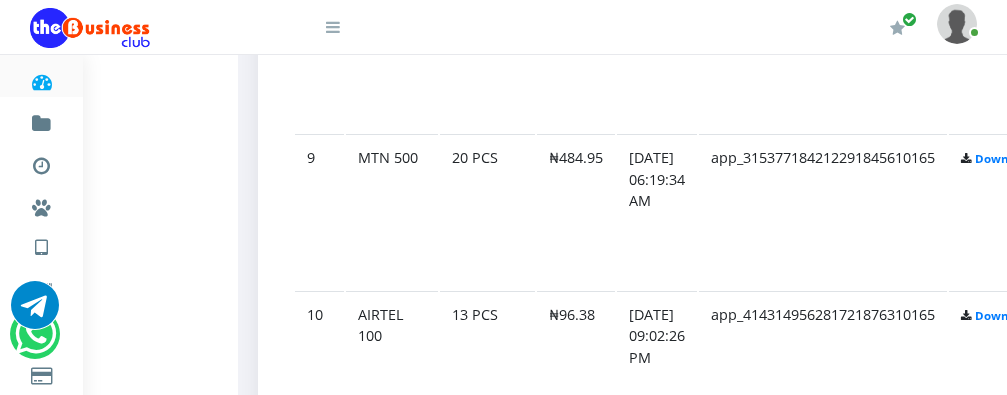 scroll, scrollTop: 2377, scrollLeft: 42, axis: both 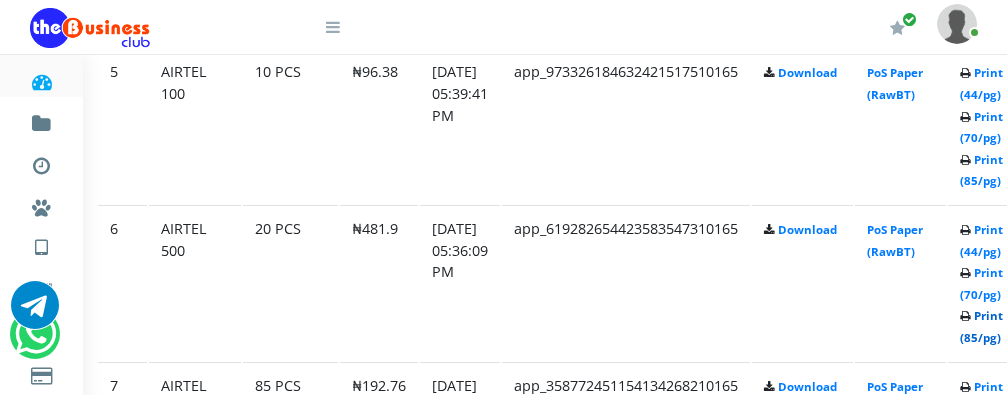click on "Print (85/pg)" at bounding box center (981, 326) 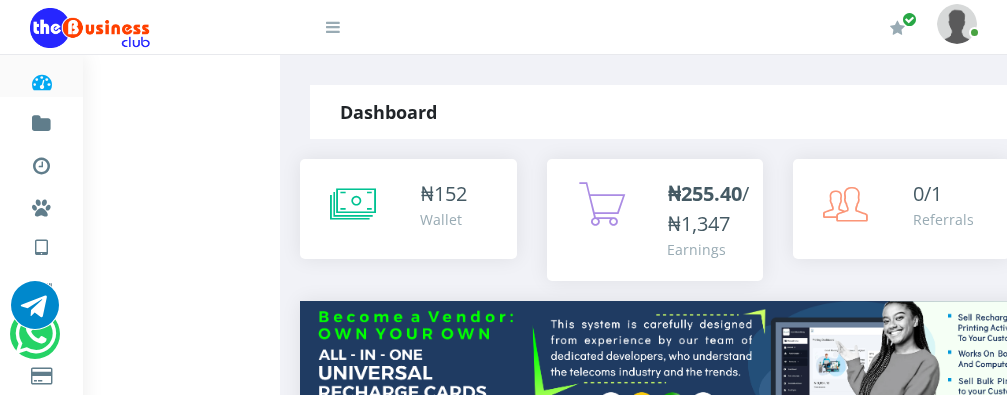 select on "MTN" 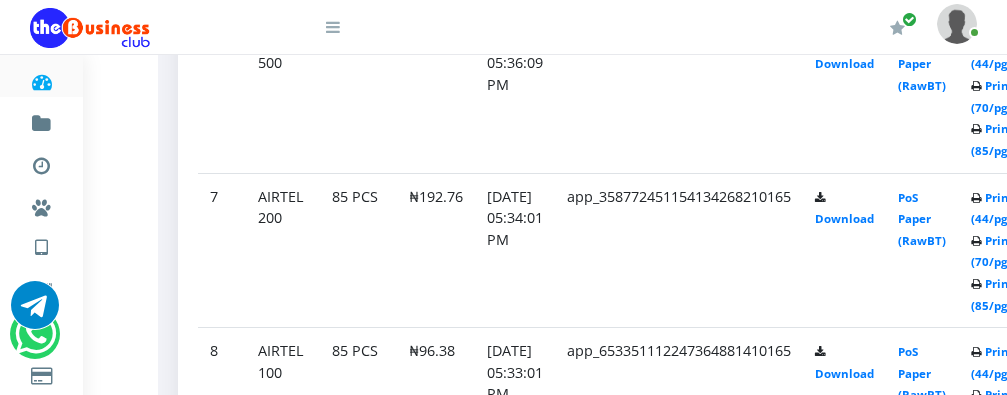 scroll, scrollTop: 1922, scrollLeft: 122, axis: both 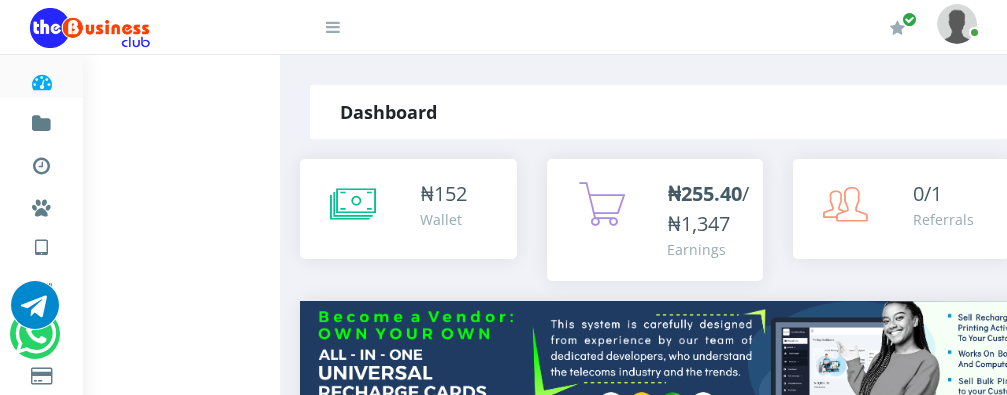 select on "MTN" 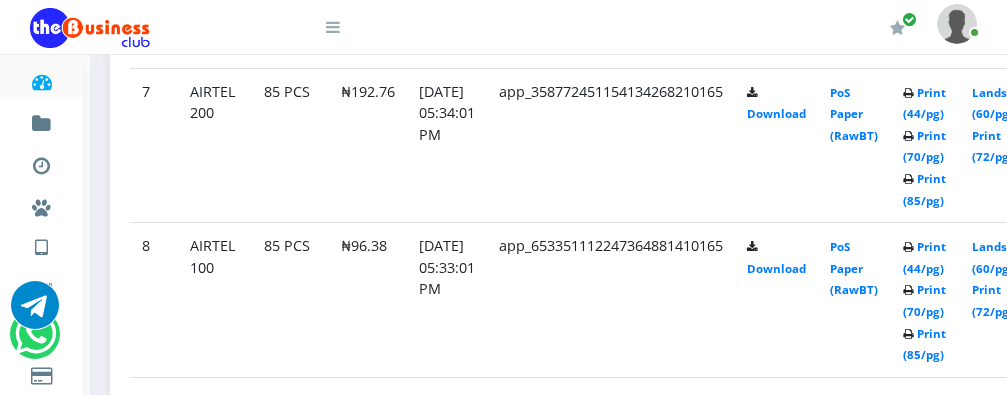 scroll, scrollTop: 2111, scrollLeft: 190, axis: both 